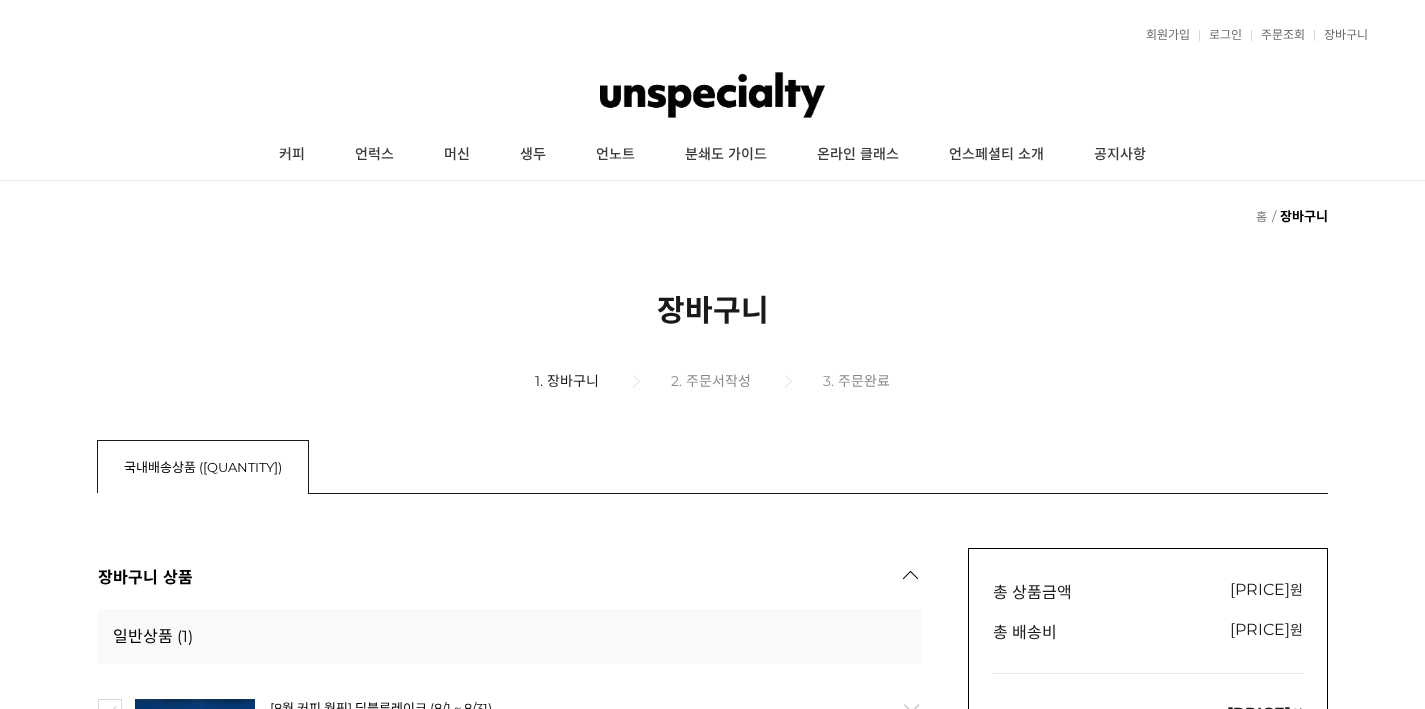 scroll, scrollTop: 0, scrollLeft: 0, axis: both 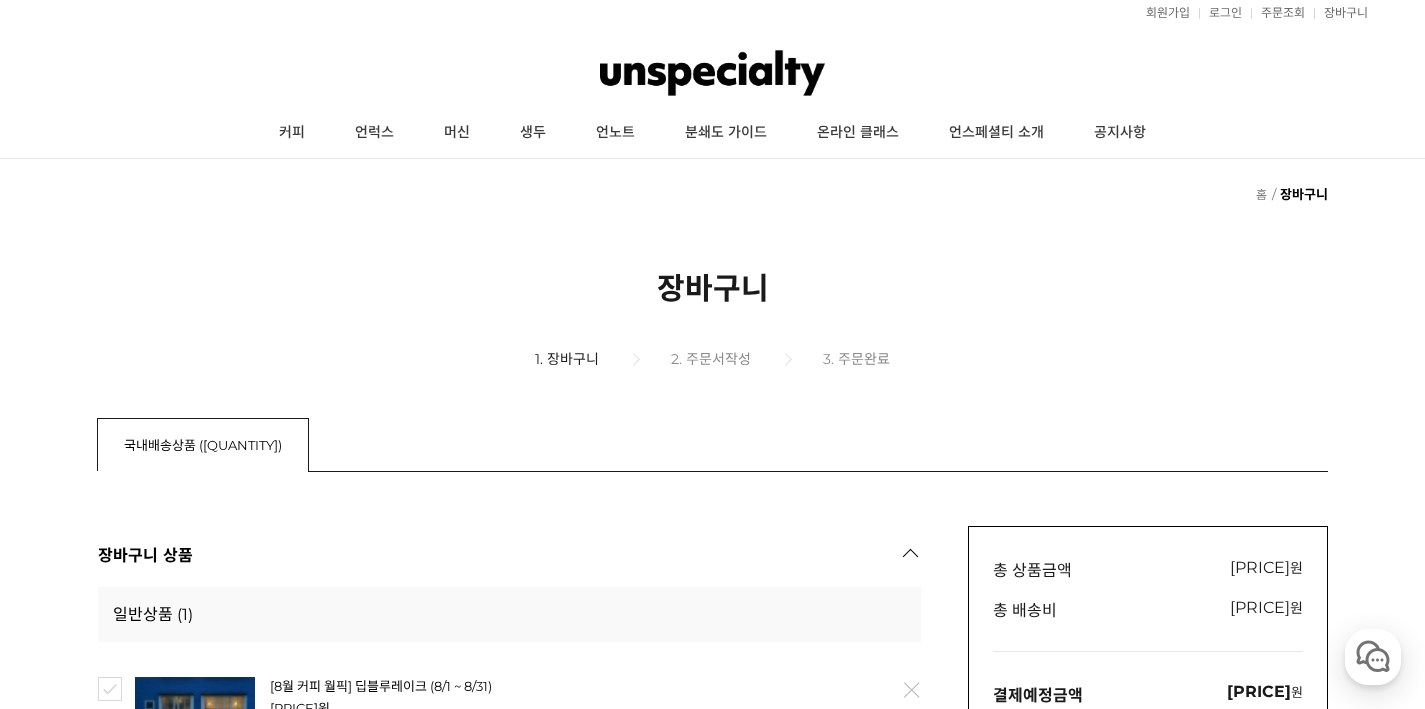 click on "1. 장바구니" at bounding box center (601, 358) 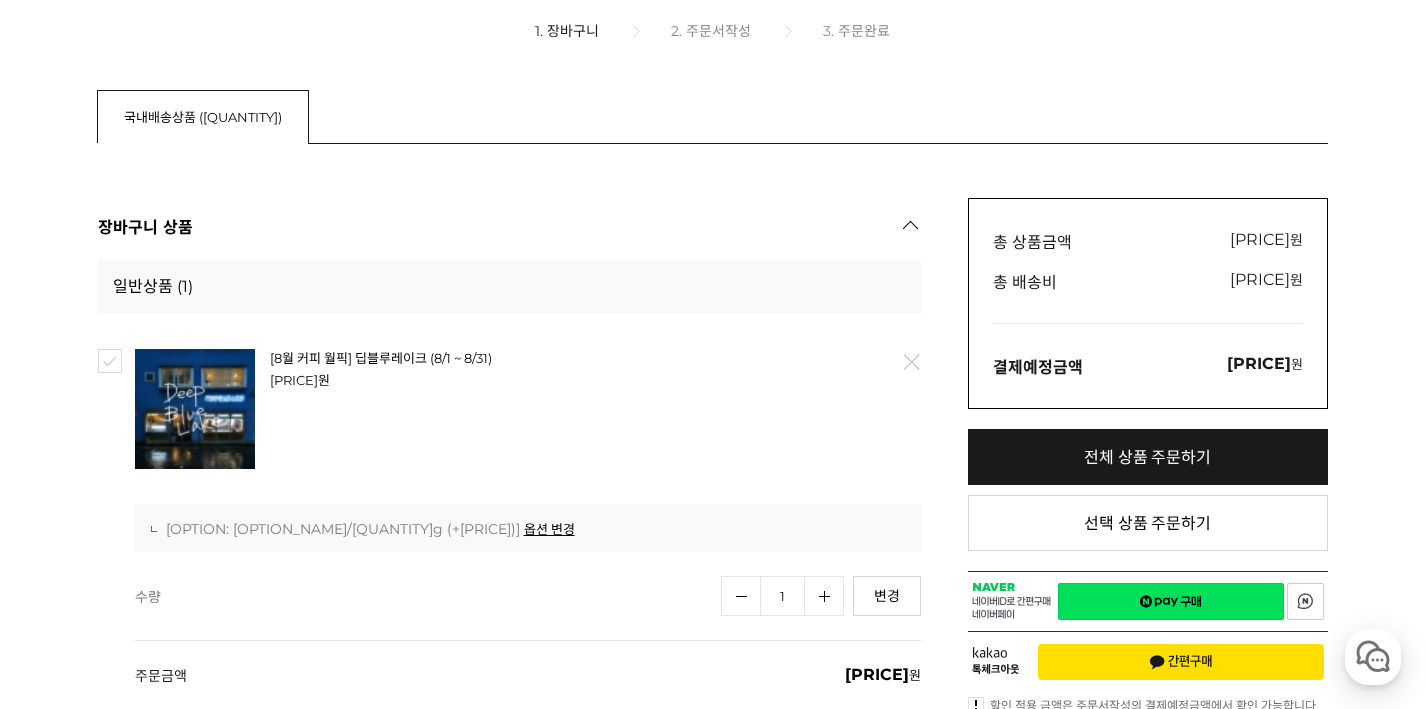 scroll, scrollTop: 400, scrollLeft: 0, axis: vertical 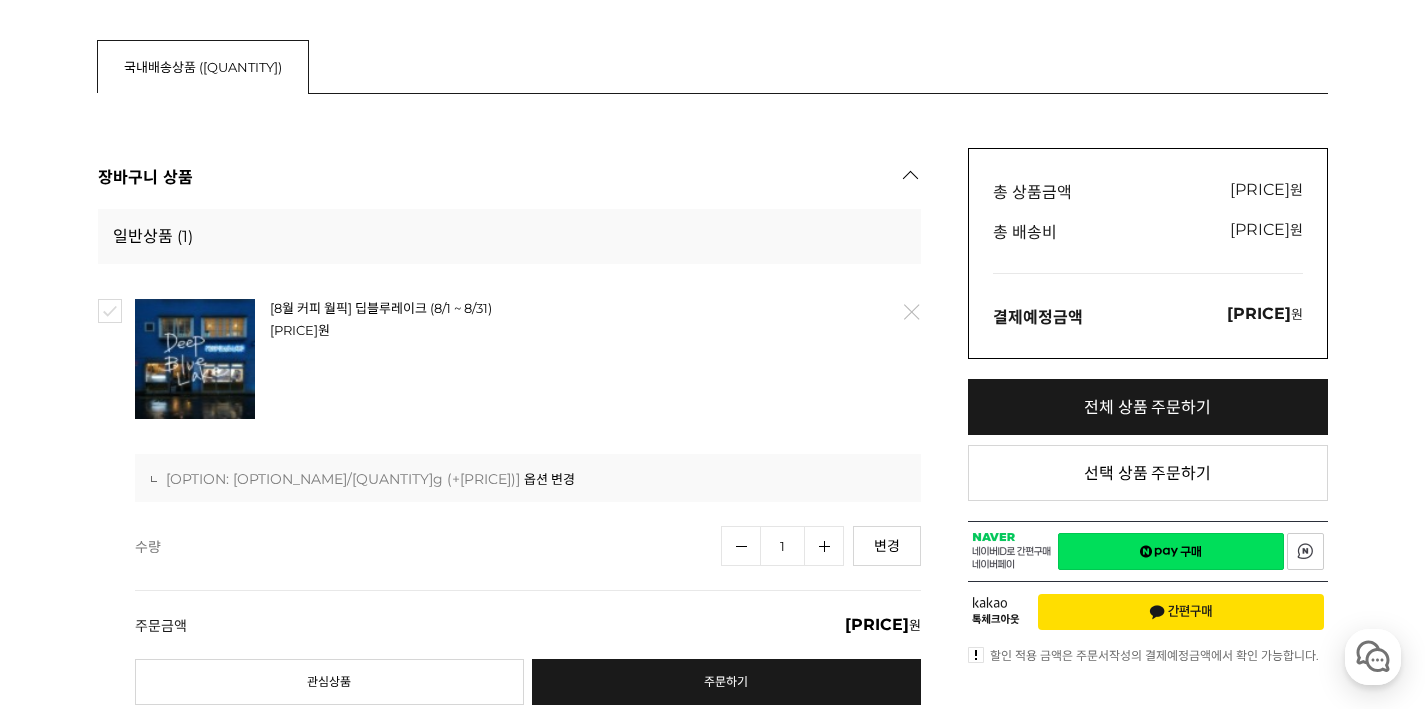 click on "옵션 변경" at bounding box center [549, 479] 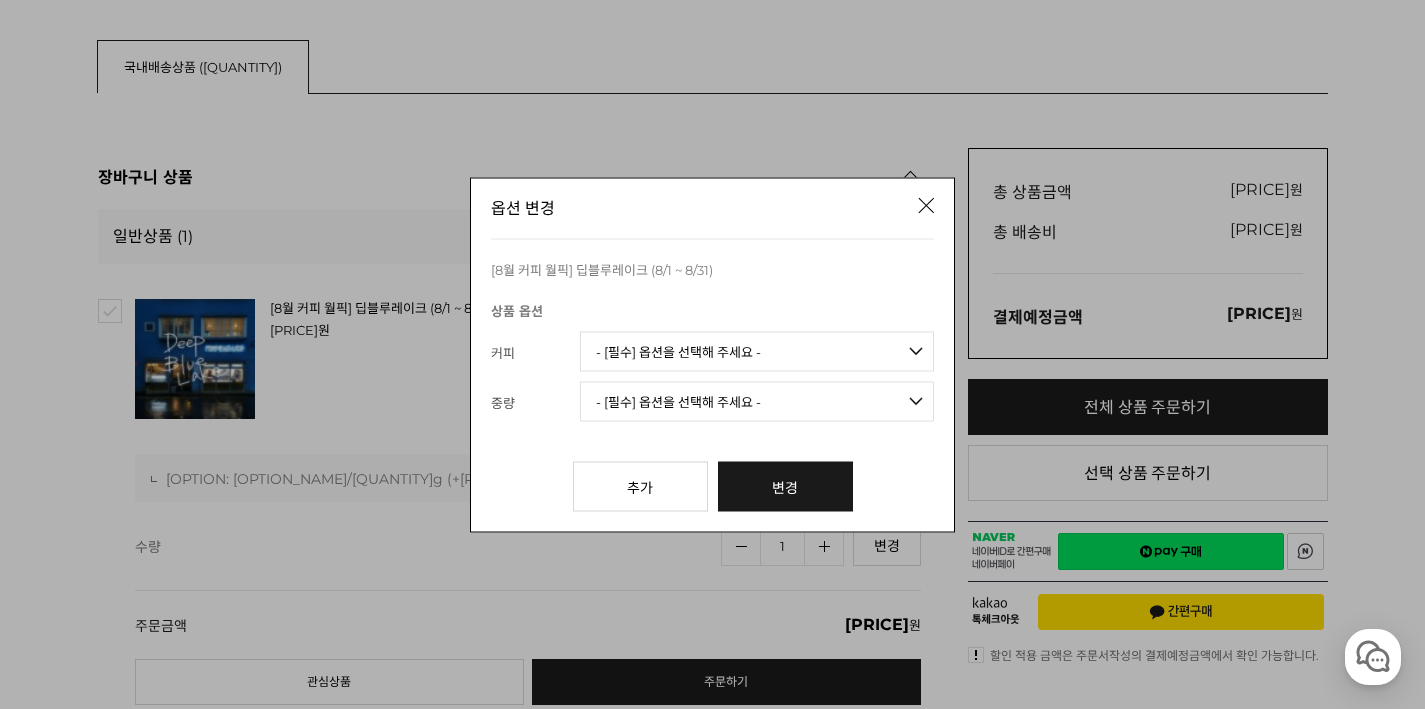 click on "- [필수] 옵션을 선택해 주세요 - ------------------- 언스페셜티 분쇄도 가이드 종이 (주문 1건당 최대 1개 제공) 월픽 인쇄물(월픽 카드와 스티커) 받지 않기 베르가못 현무 블랜딩 (언스페셜티 블렌드) 트리플베리 주작 블랜딩 (언스페셜티 블렌드) [8.6 오픈] 리치 청룡 블랜딩 (언스페셜티 블렌드) 딥 블랜딩 블루 블랜딩 다크딥 블랜딩 #1 에티오피아 예가체프 첼베사 디카페인 #2 콜롬비아 로스 노갈레스 디카페인 #3 에티오피아 알로 타미루 74158 무산소 내추럴 (288hr) #4 에티오피아 알로 타미루 미리가 워시드 #5 케냐 뚱구리 AA 워시드 [품절] #6 페루 엘 미라도르 데 산타로사 게이샤 워시드 #7 콜롬비아 엘 파라이소 리치 #8 콜롬비아 라 보헤미아 게이샤 워시드 [8.6 오픈] #23 에티오피아 시다마 벤사 두완초 74158 내추럴 #34 콜롬비아 엘 파라이소 게이샤 내추럴 [품절] 온더락 유리컵" at bounding box center [757, 351] 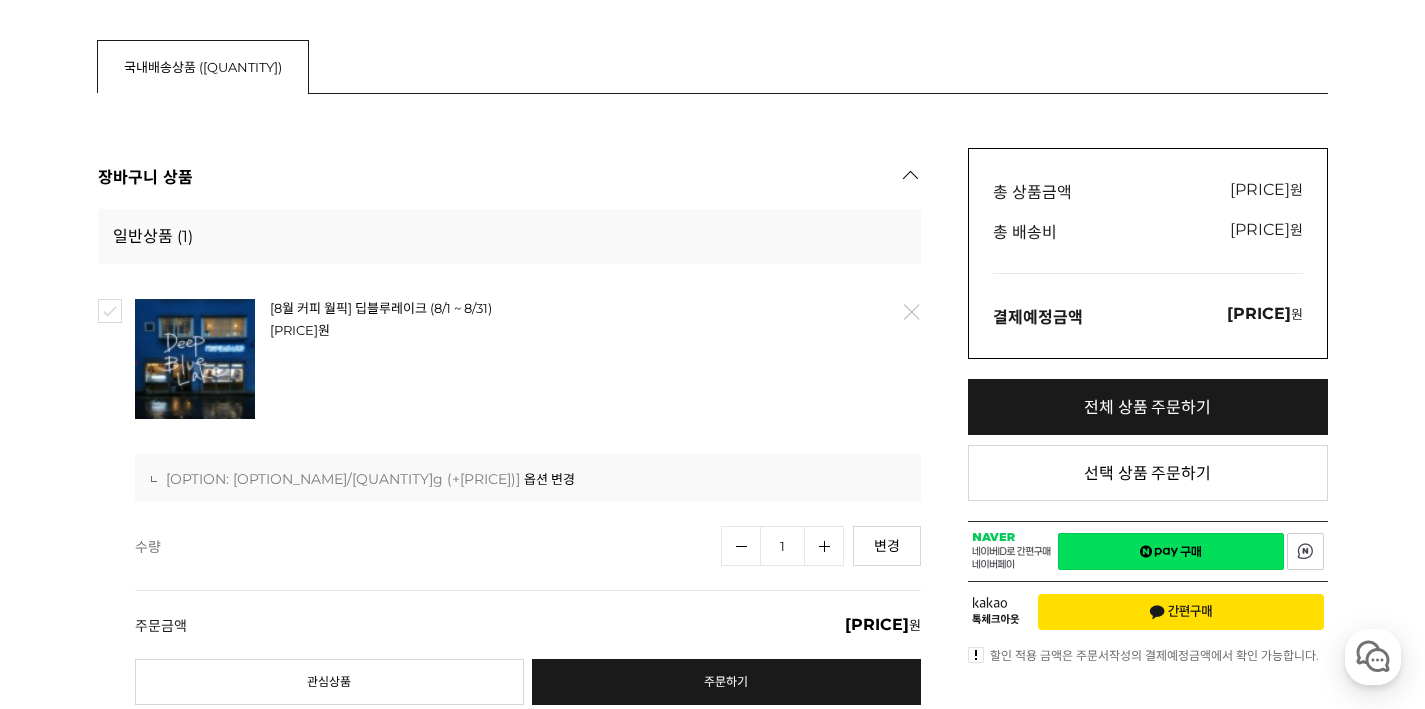 click on "옵션 변경" at bounding box center (549, 479) 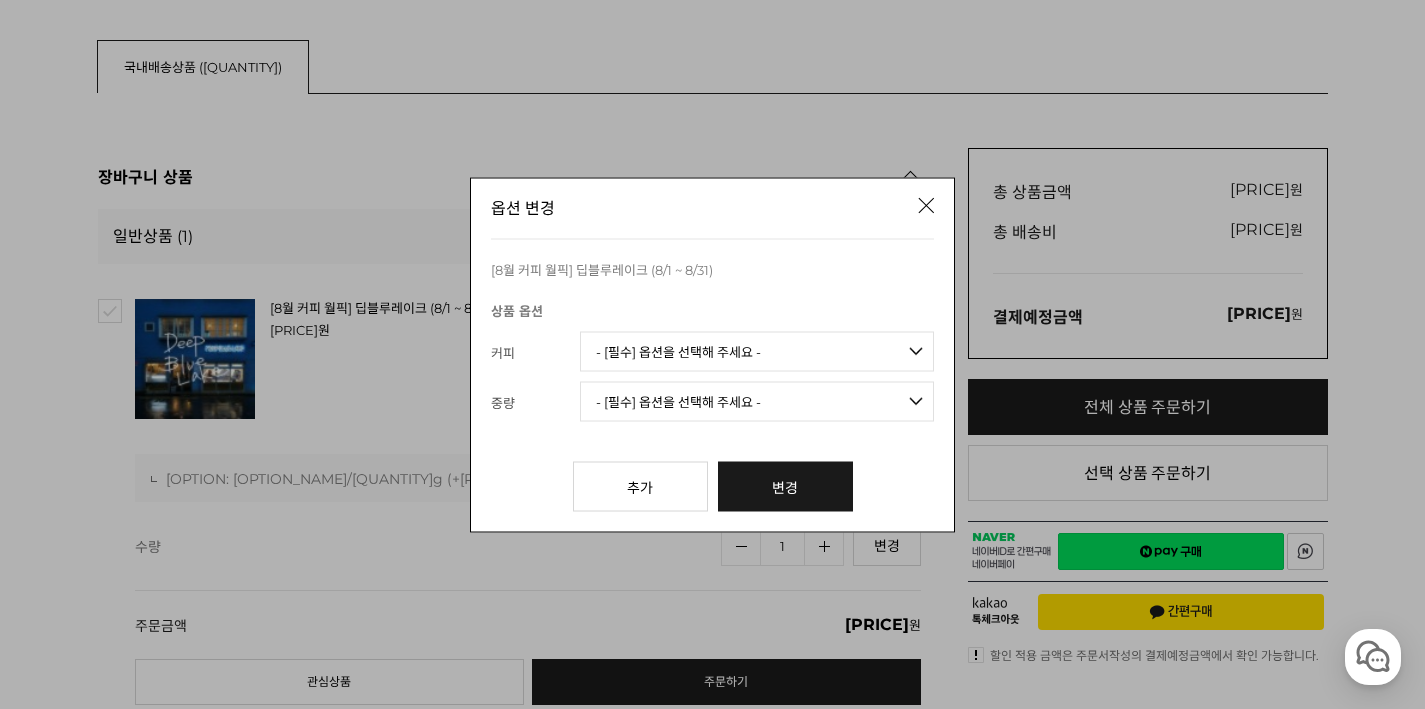 click on "- [필수] 옵션을 선택해 주세요 - ------------------- 언스페셜티 분쇄도 가이드 종이 (주문 1건당 최대 1개 제공) 월픽 인쇄물(월픽 카드와 스티커) 받지 않기 베르가못 현무 블랜딩 (언스페셜티 블렌드) 트리플베리 주작 블랜딩 (언스페셜티 블렌드) [8.6 오픈] 리치 청룡 블랜딩 (언스페셜티 블렌드) 딥 블랜딩 블루 블랜딩 다크딥 블랜딩 #1 에티오피아 예가체프 첼베사 디카페인 #2 콜롬비아 로스 노갈레스 디카페인 #3 에티오피아 알로 타미루 74158 무산소 내추럴 (288hr) #4 에티오피아 알로 타미루 미리가 워시드 #5 케냐 뚱구리 AA 워시드 [품절] #6 페루 엘 미라도르 데 산타로사 게이샤 워시드 #7 콜롬비아 엘 파라이소 리치 #8 콜롬비아 라 보헤미아 게이샤 워시드 [8.6 오픈] #23 에티오피아 시다마 벤사 두완초 74158 내추럴 #34 콜롬비아 엘 파라이소 게이샤 내추럴 [품절] 온더락 유리컵" at bounding box center (757, 351) 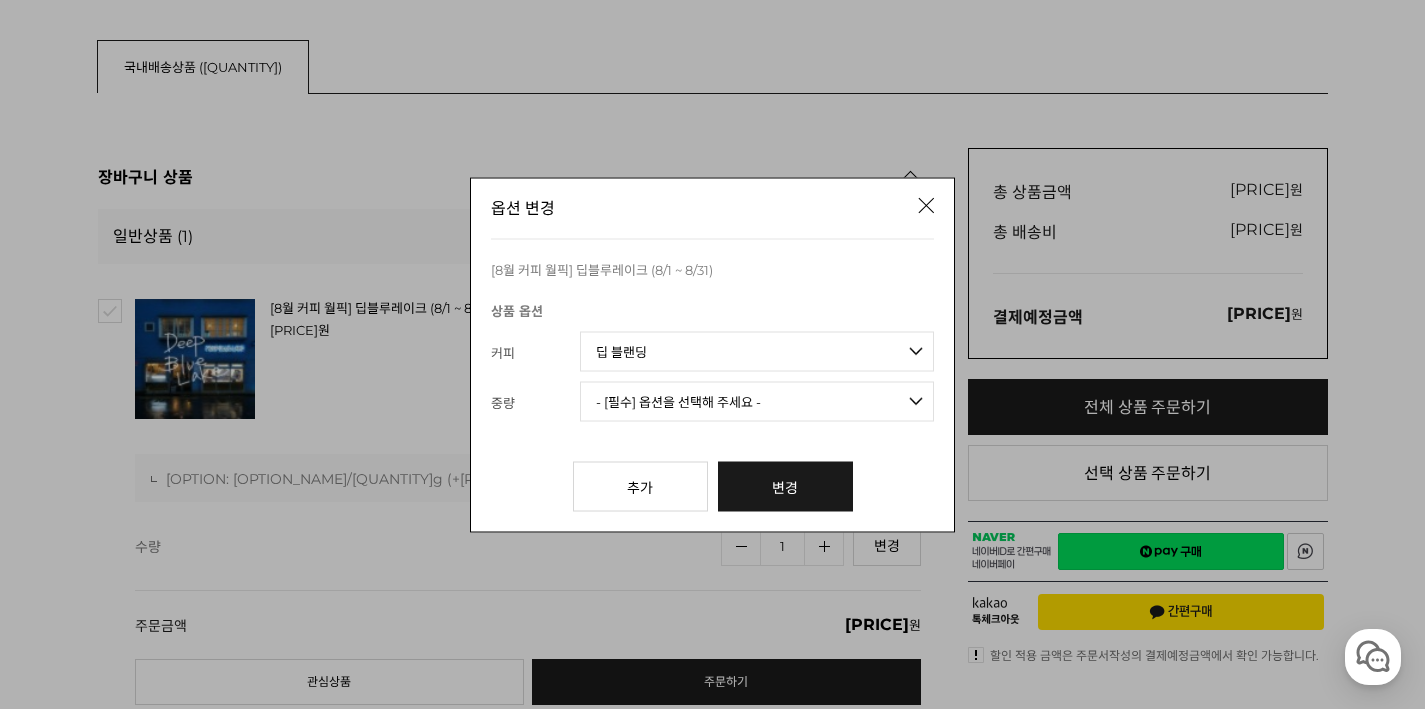 click on "- [필수] 옵션을 선택해 주세요 - ------------------- 220g 500g (+15,300원) 1kg (+30,600원)" at bounding box center (757, 401) 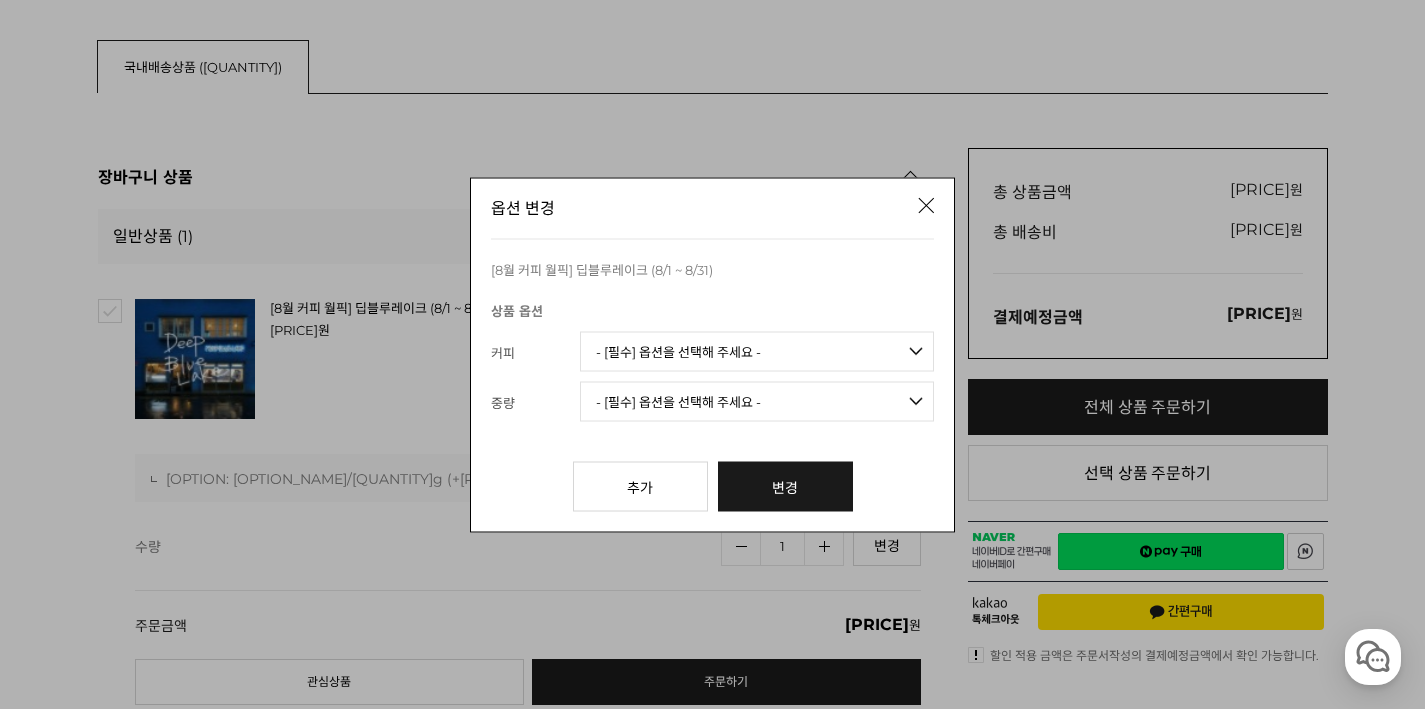click on "- [필수] 옵션을 선택해 주세요 - ------------------- 220g 500g (+15,300원) 1kg (+30,600원)" at bounding box center (757, 401) 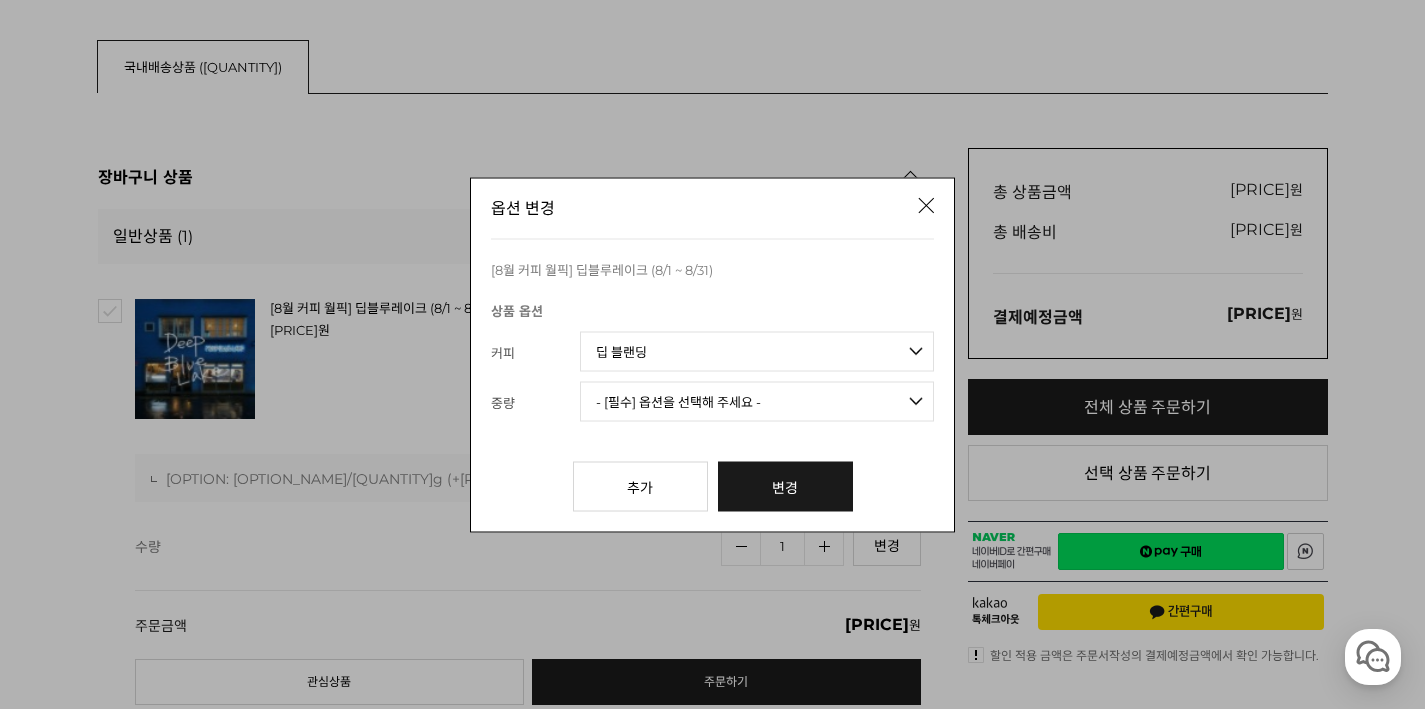 click on "- [필수] 옵션을 선택해 주세요 - ------------------- 220g 500g (+15,300원) 1kg (+30,600원)" at bounding box center [757, 401] 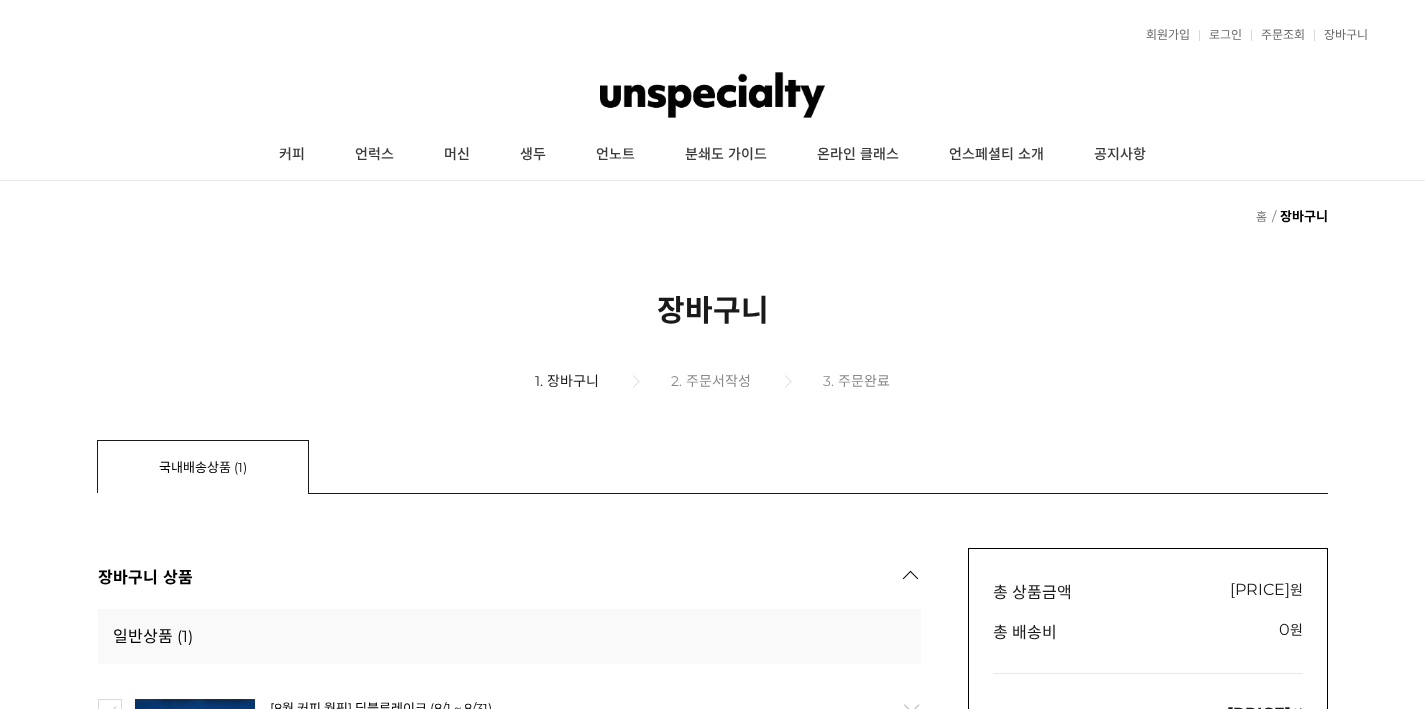 scroll, scrollTop: 400, scrollLeft: 0, axis: vertical 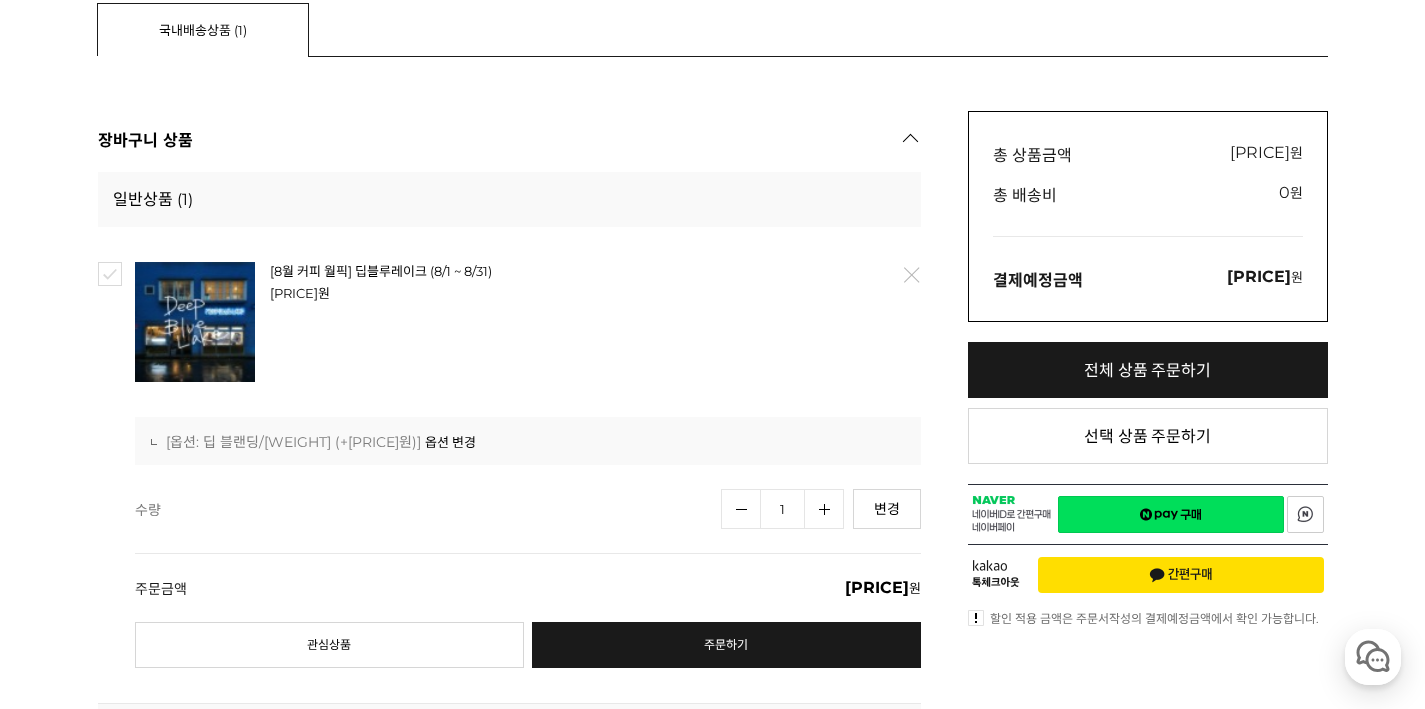click on "옵션 변경" at bounding box center (450, 442) 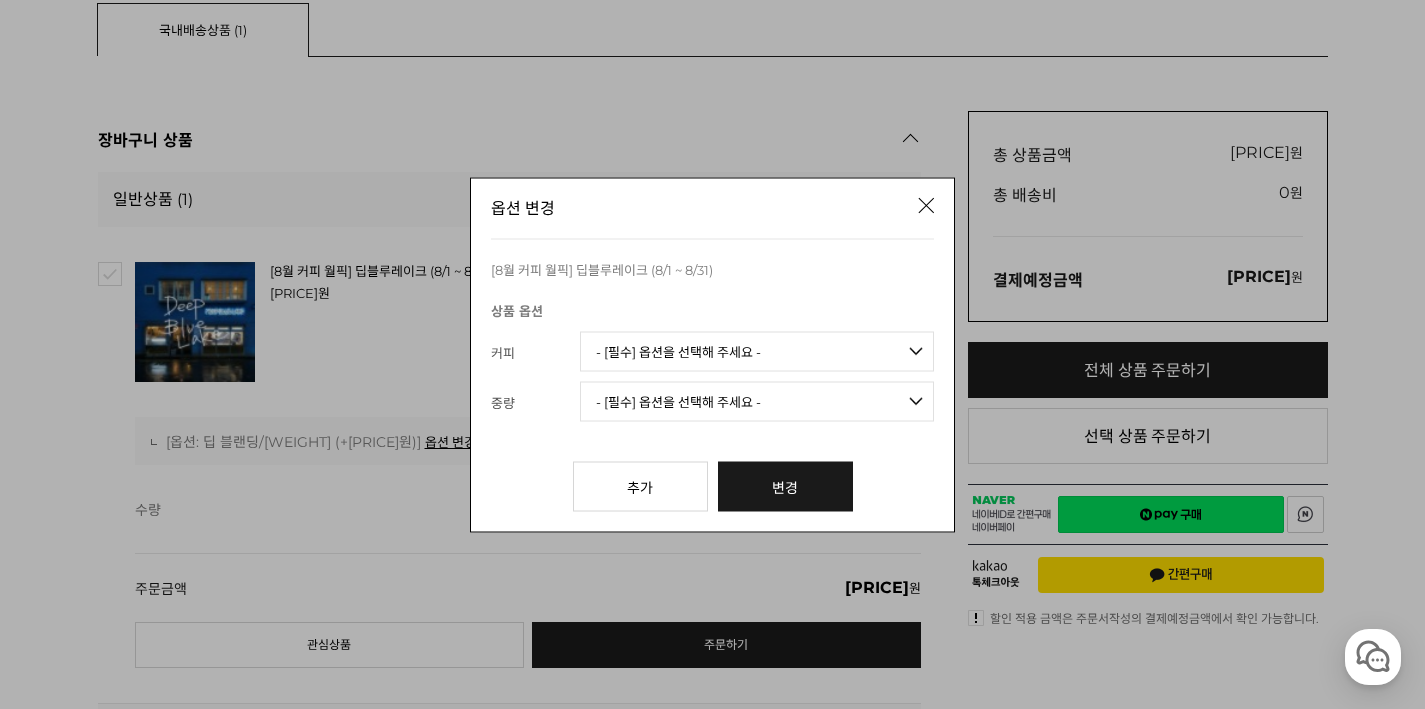 click on "- [필수] 옵션을 선택해 주세요 - ------------------- 언스페셜티 분쇄도 가이드 종이 (주문 1건당 최대 1개 제공) 월픽 인쇄물(월픽 카드와 스티커) 받지 않기 베르가못 현무 블랜딩 (언스페셜티 블렌드) 트리플베리 주작 블랜딩 (언스페셜티 블렌드) [DATE] #23 에티오피아 시다마 벤사 두완초 74158 내추럴 #34 콜롬비아 엘 파라이소 게이샤 내추럴 [품절] 온더락 유리컵" at bounding box center [757, 351] 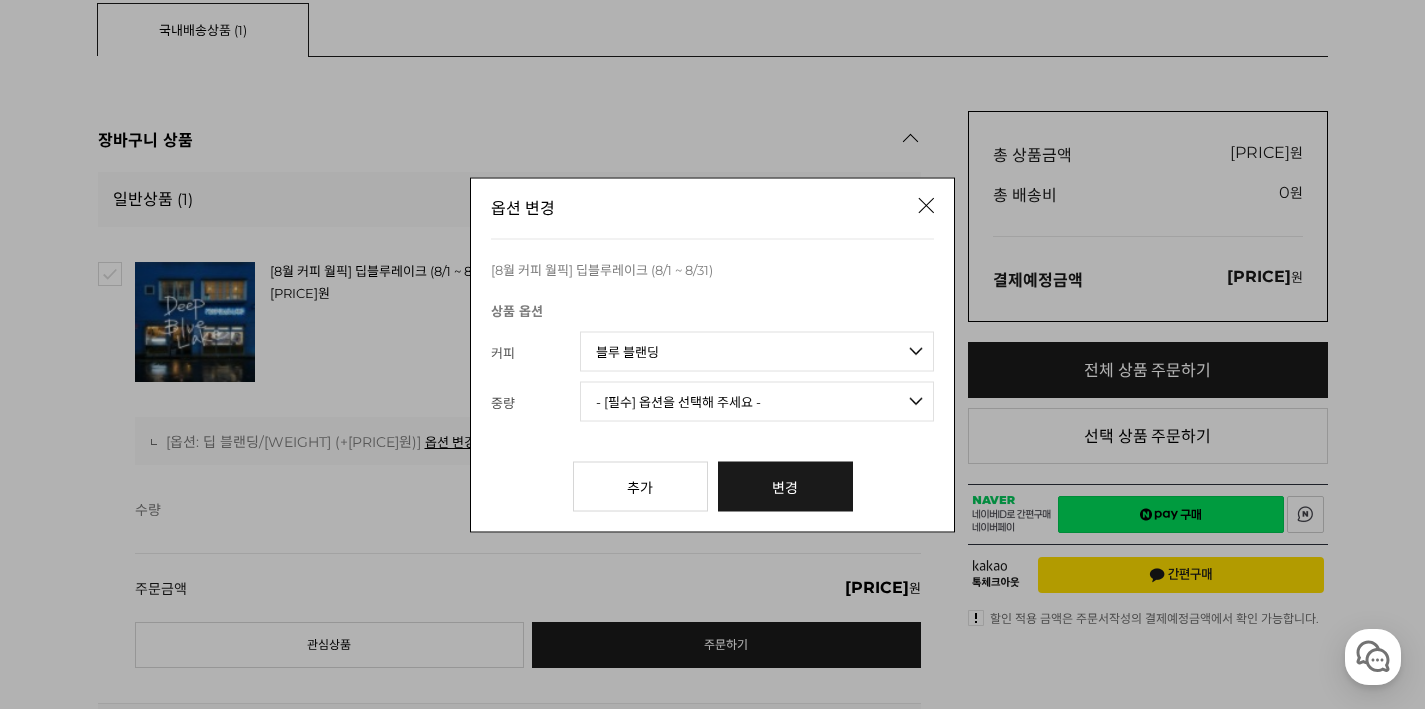click on "- [필수] 옵션을 선택해 주세요 - ------------------- [WEIGHT] (+[PRICE]원) [WEIGHT] (+[PRICE]원) [WEIGHT] (+[PRICE]원)" at bounding box center (757, 401) 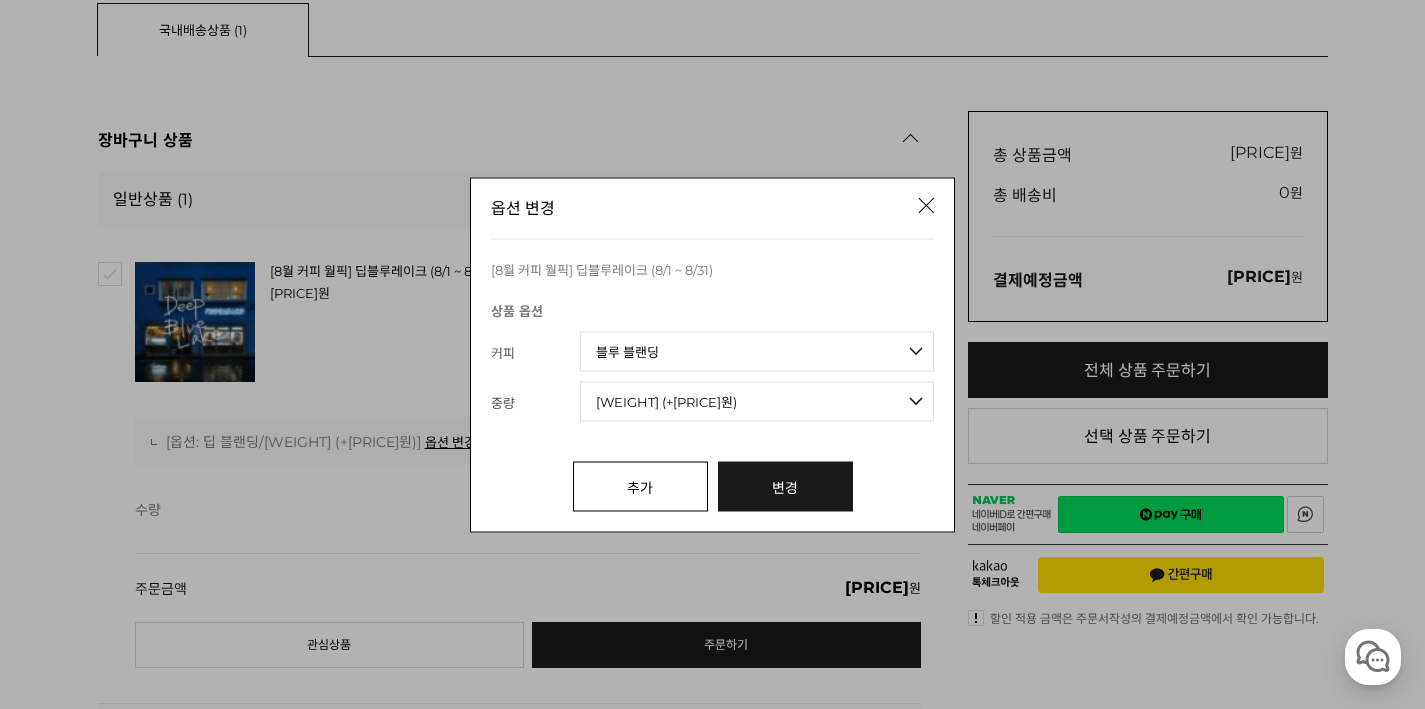 click on "추가" at bounding box center (640, 486) 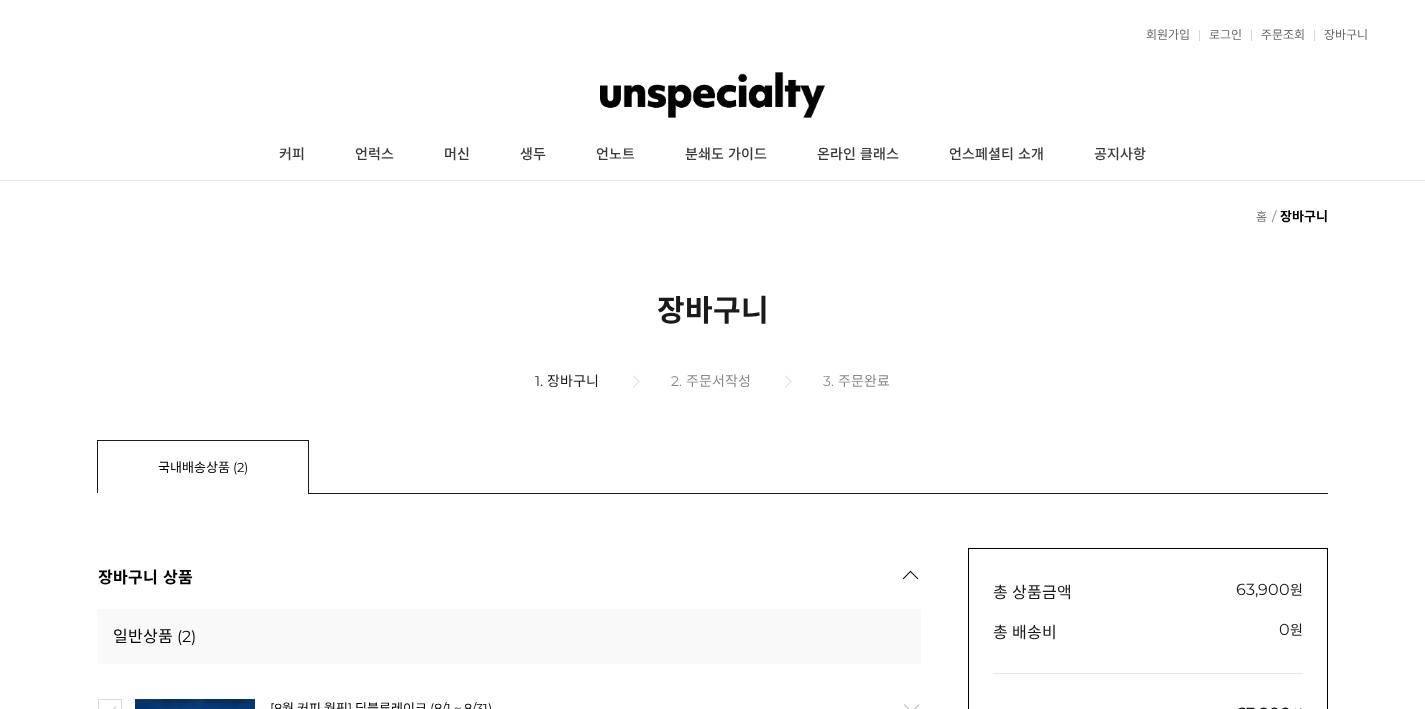 scroll, scrollTop: 437, scrollLeft: 0, axis: vertical 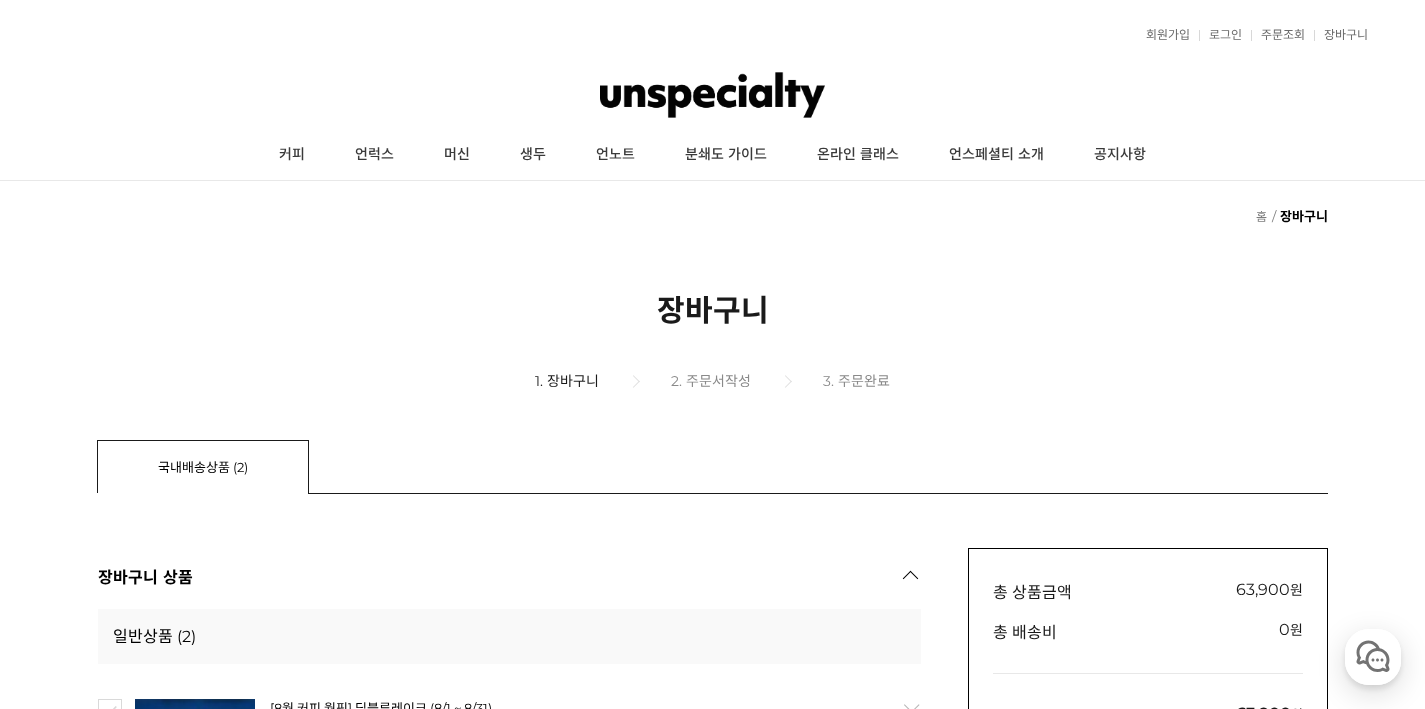 click on "홈
장바구니" at bounding box center [1292, 216] 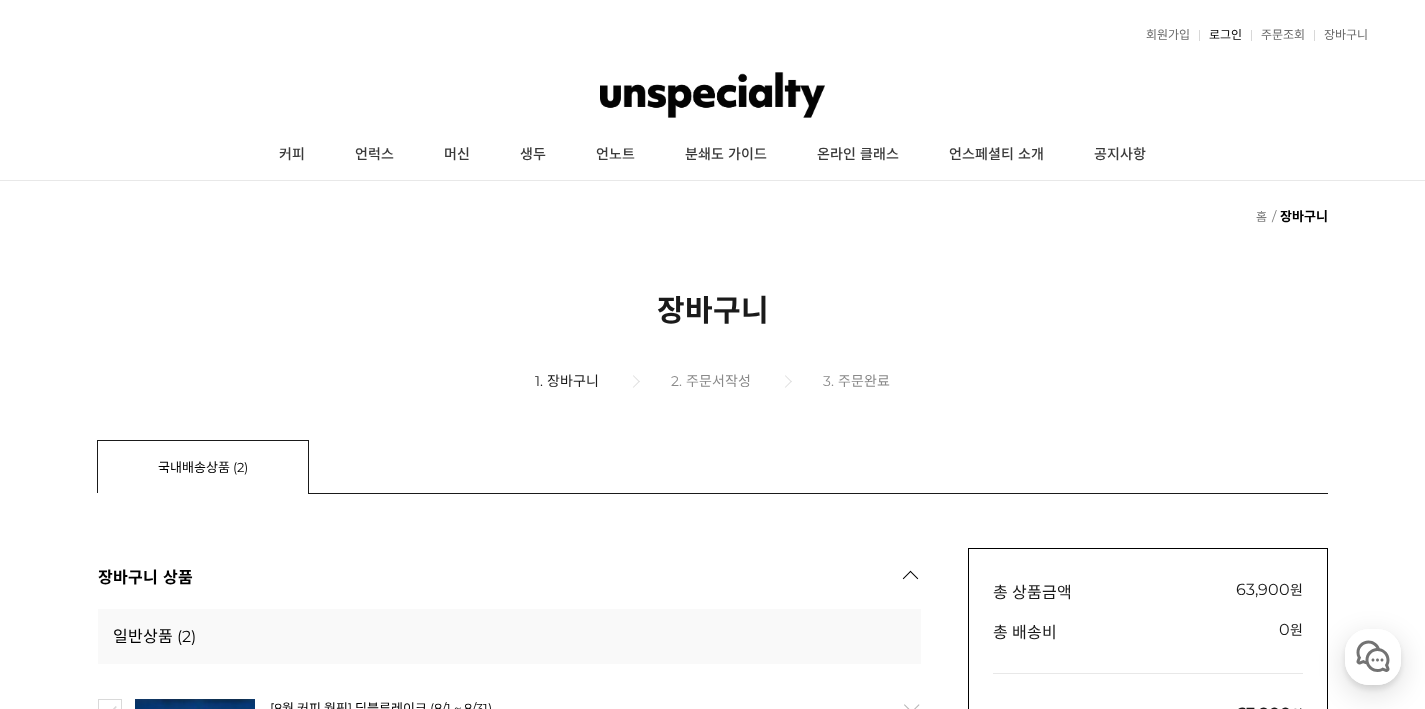 click on "로그인" at bounding box center [1220, 35] 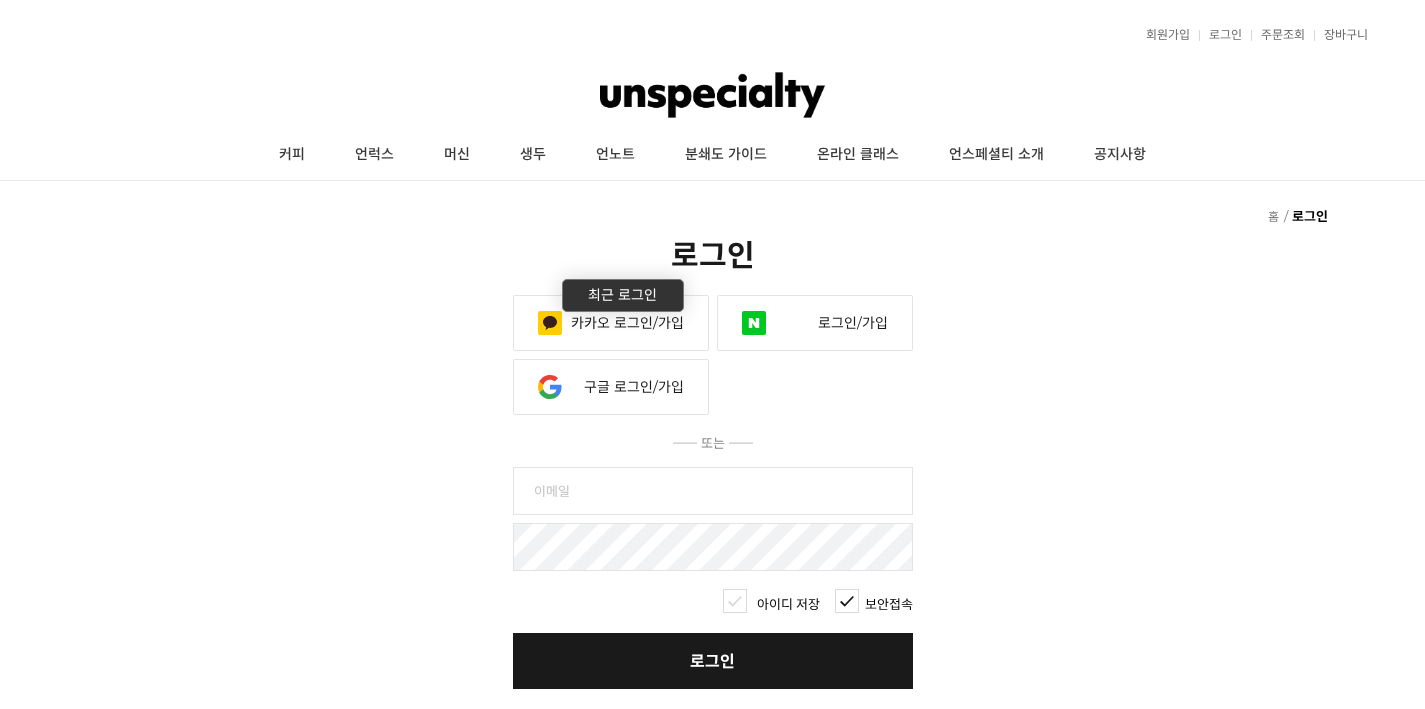 scroll, scrollTop: 0, scrollLeft: 0, axis: both 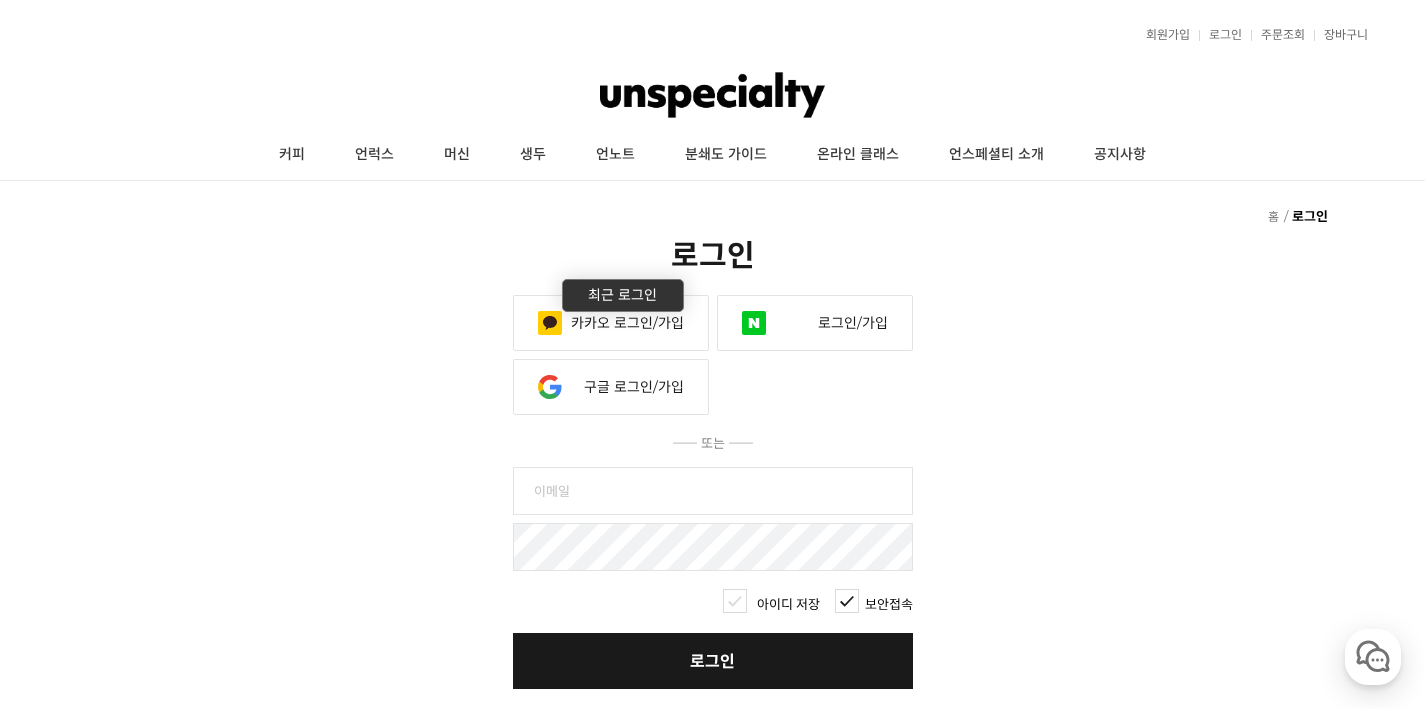 click on "카카오 로그인/가입" at bounding box center (611, 323) 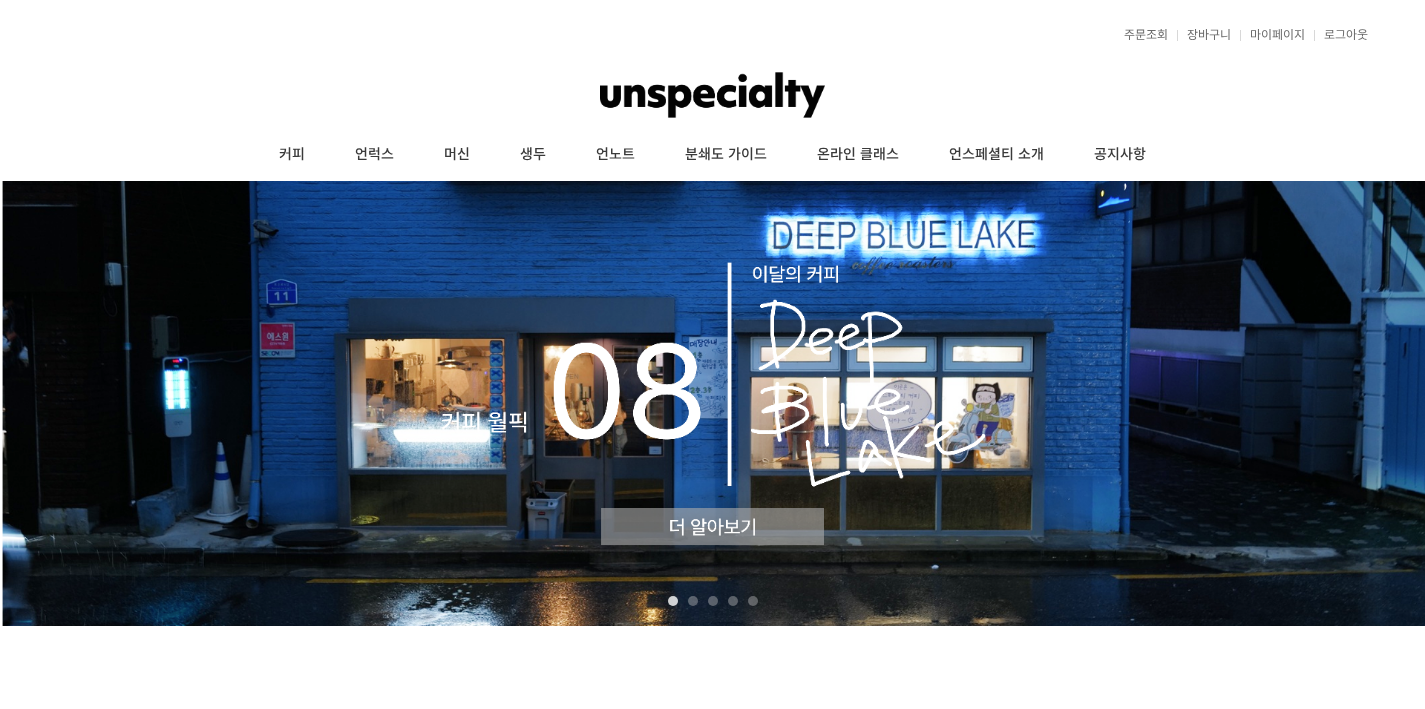 scroll, scrollTop: 0, scrollLeft: 0, axis: both 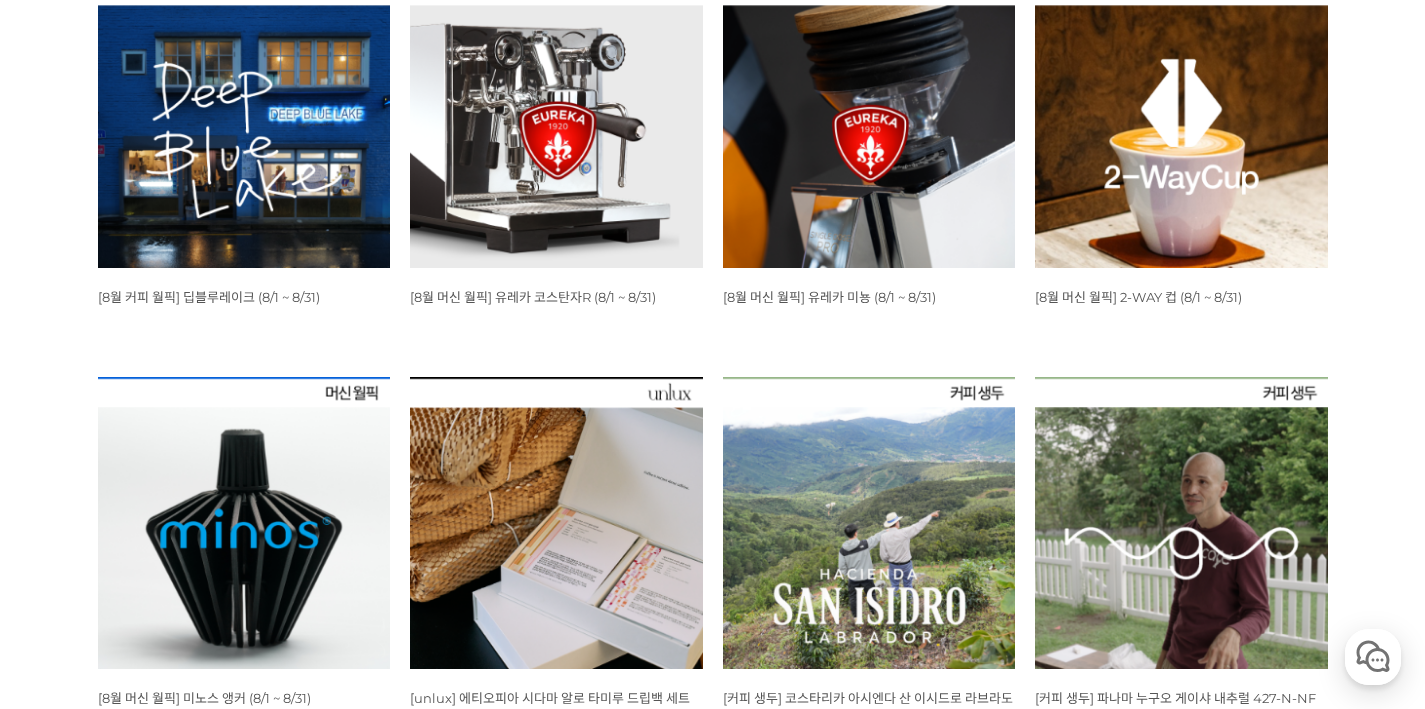 click at bounding box center (244, 121) 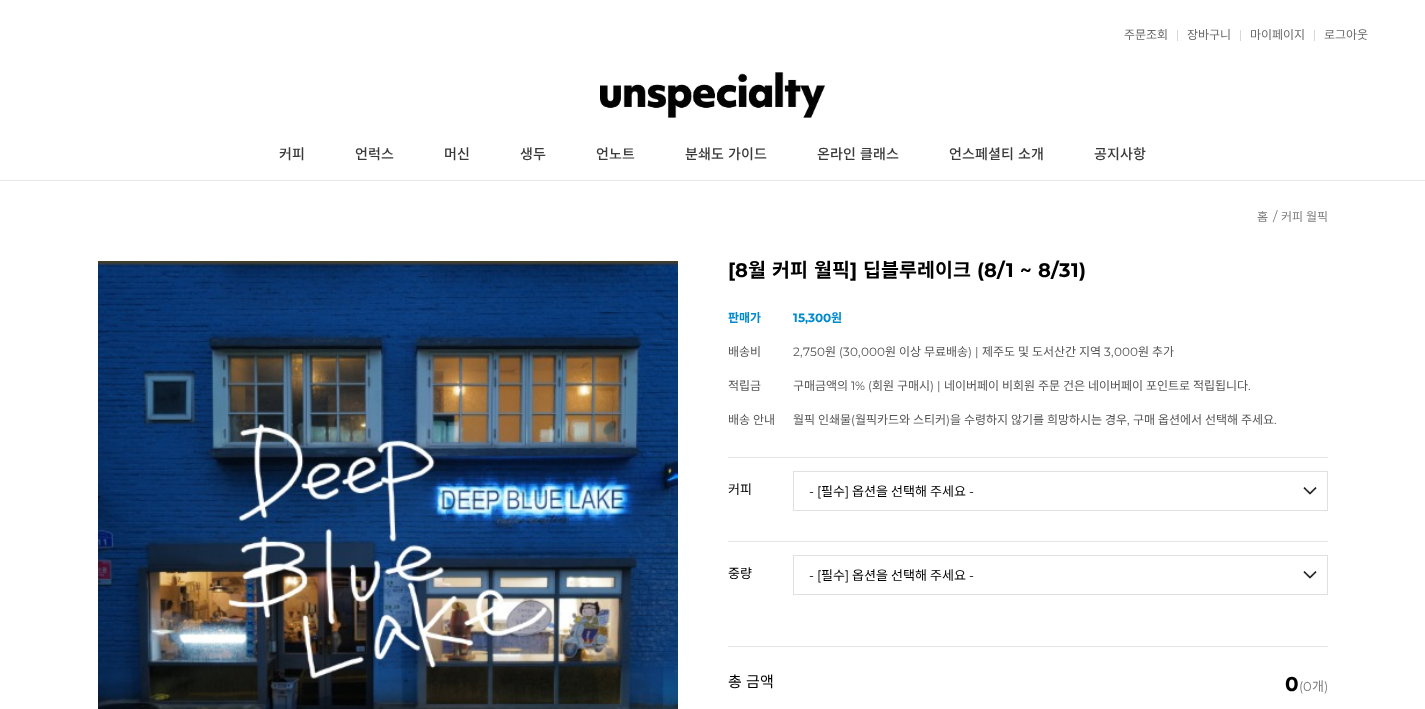 scroll, scrollTop: 1007, scrollLeft: 0, axis: vertical 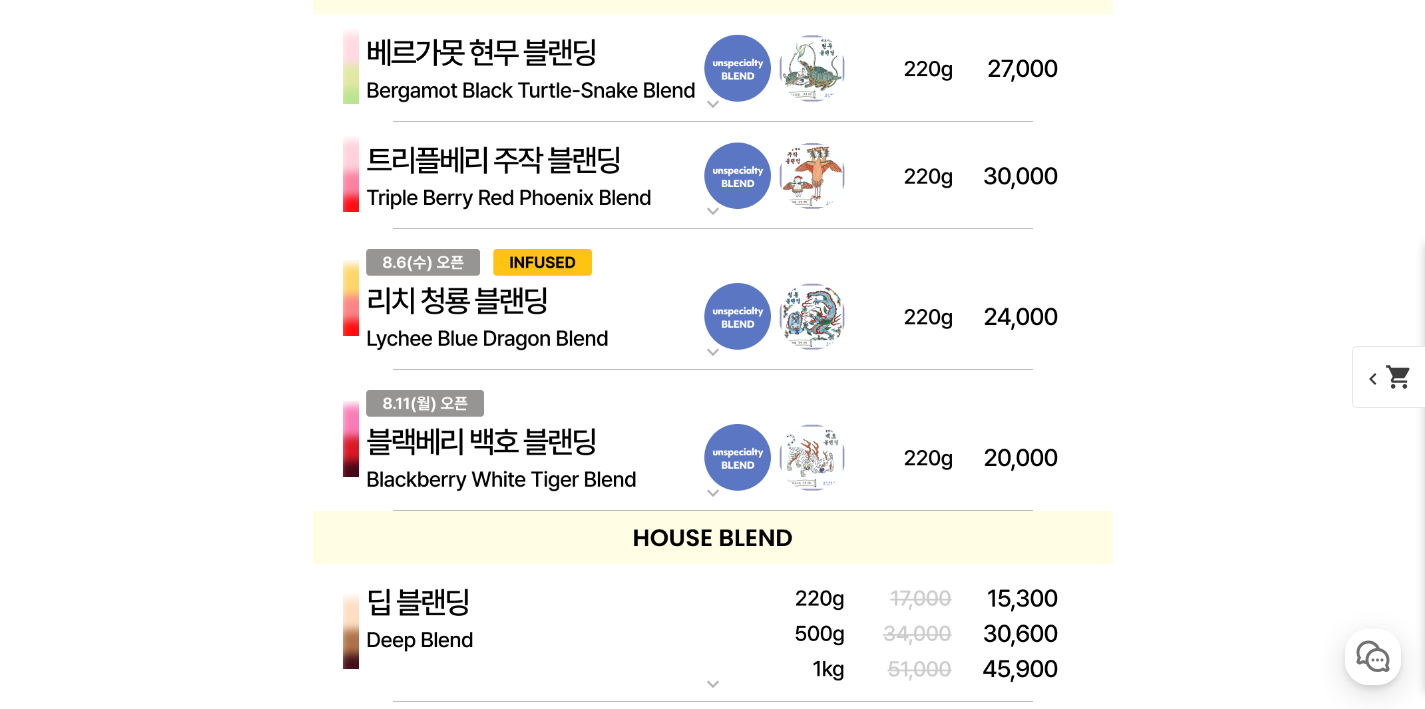 click at bounding box center (713, 300) 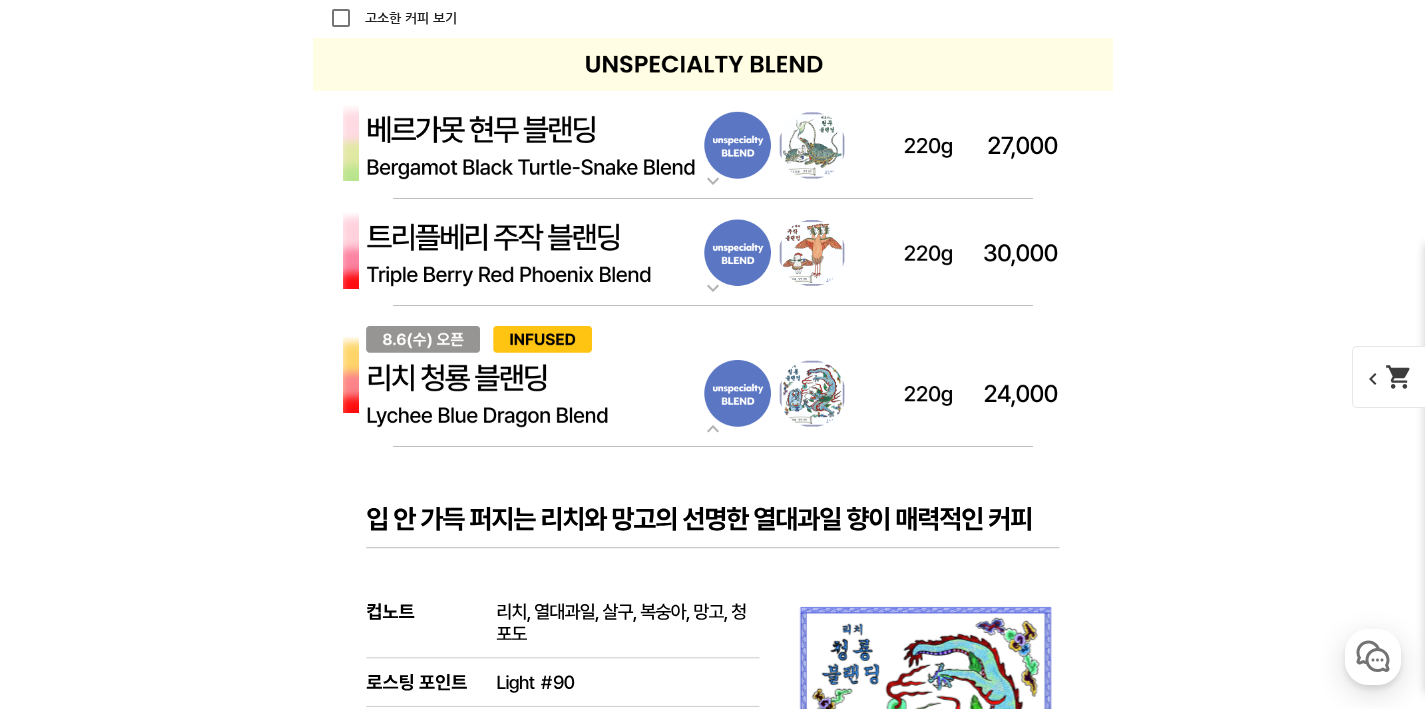 scroll, scrollTop: 5898, scrollLeft: 0, axis: vertical 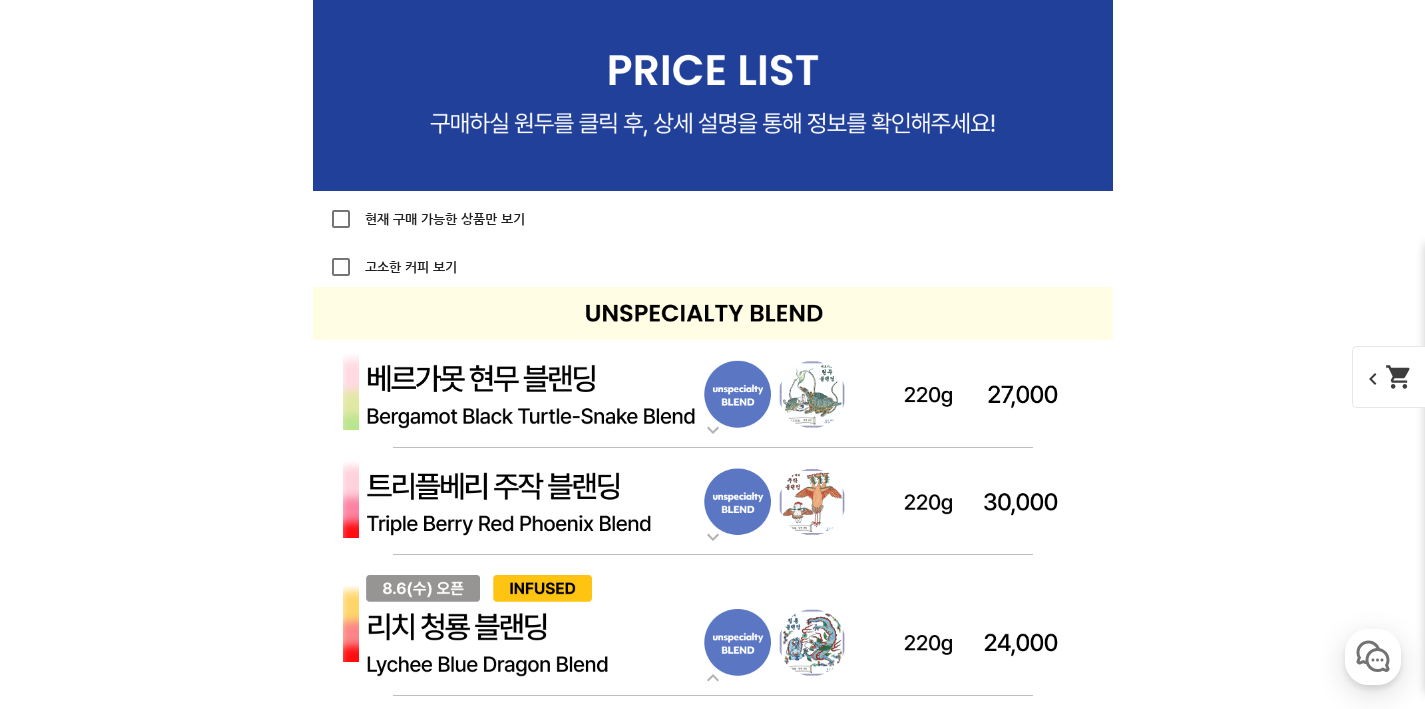 click at bounding box center [713, 502] 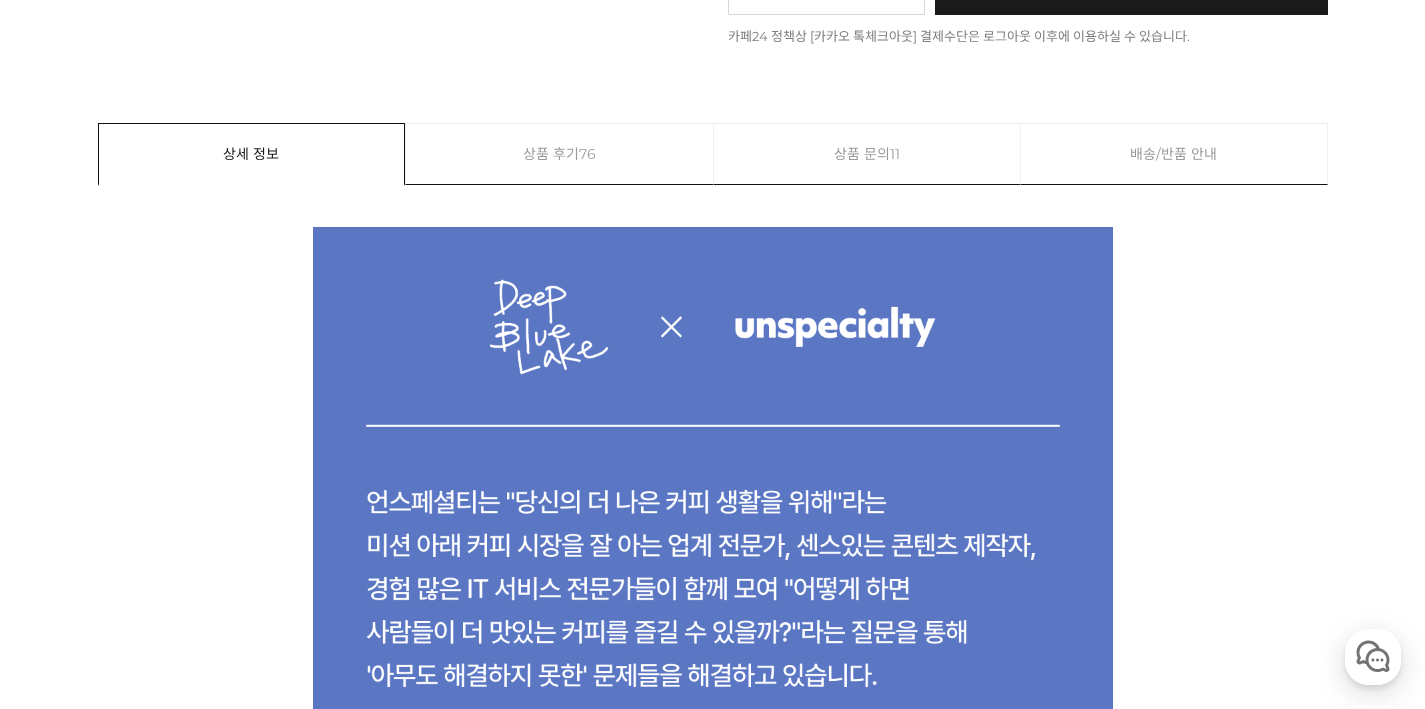 scroll, scrollTop: 1200, scrollLeft: 0, axis: vertical 